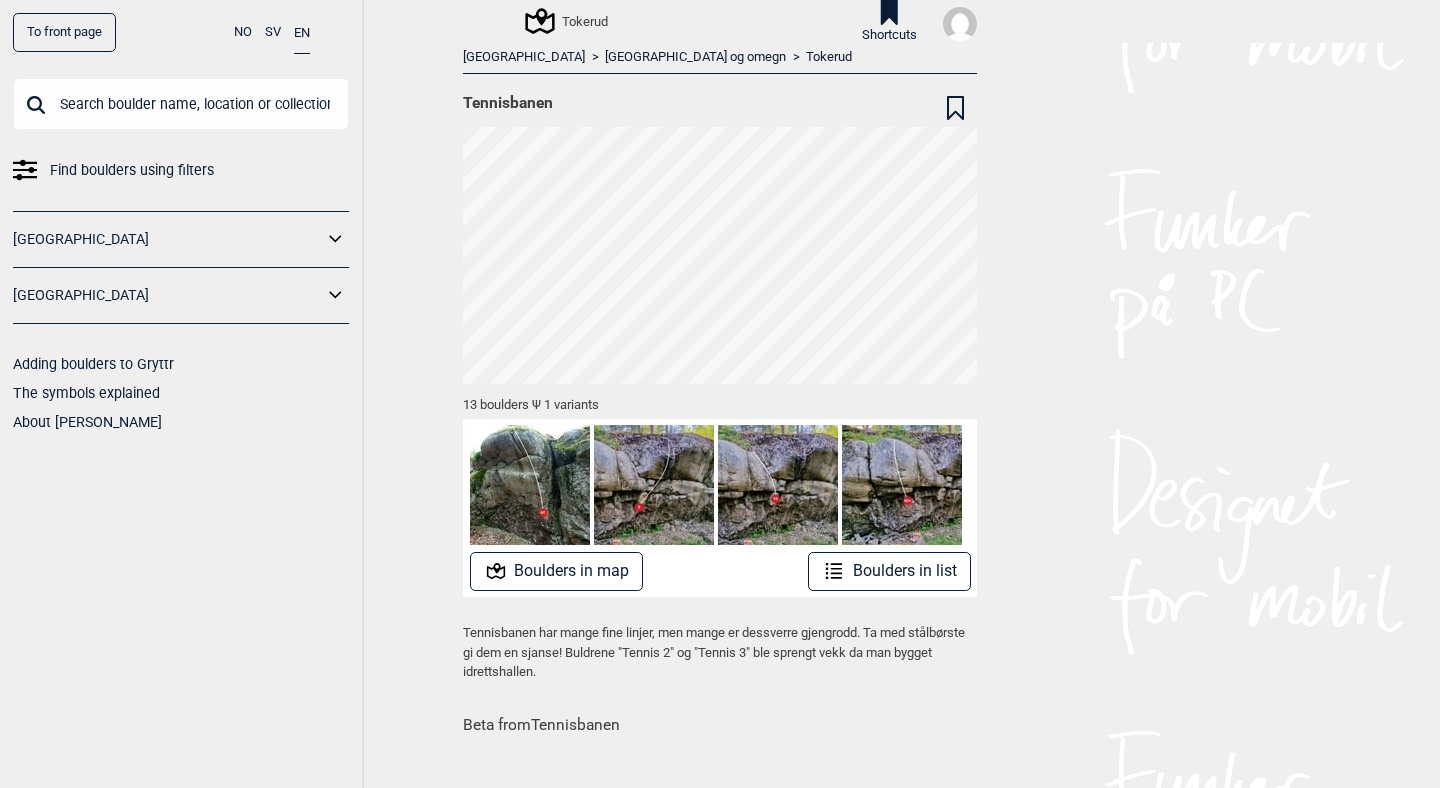 scroll, scrollTop: 0, scrollLeft: 0, axis: both 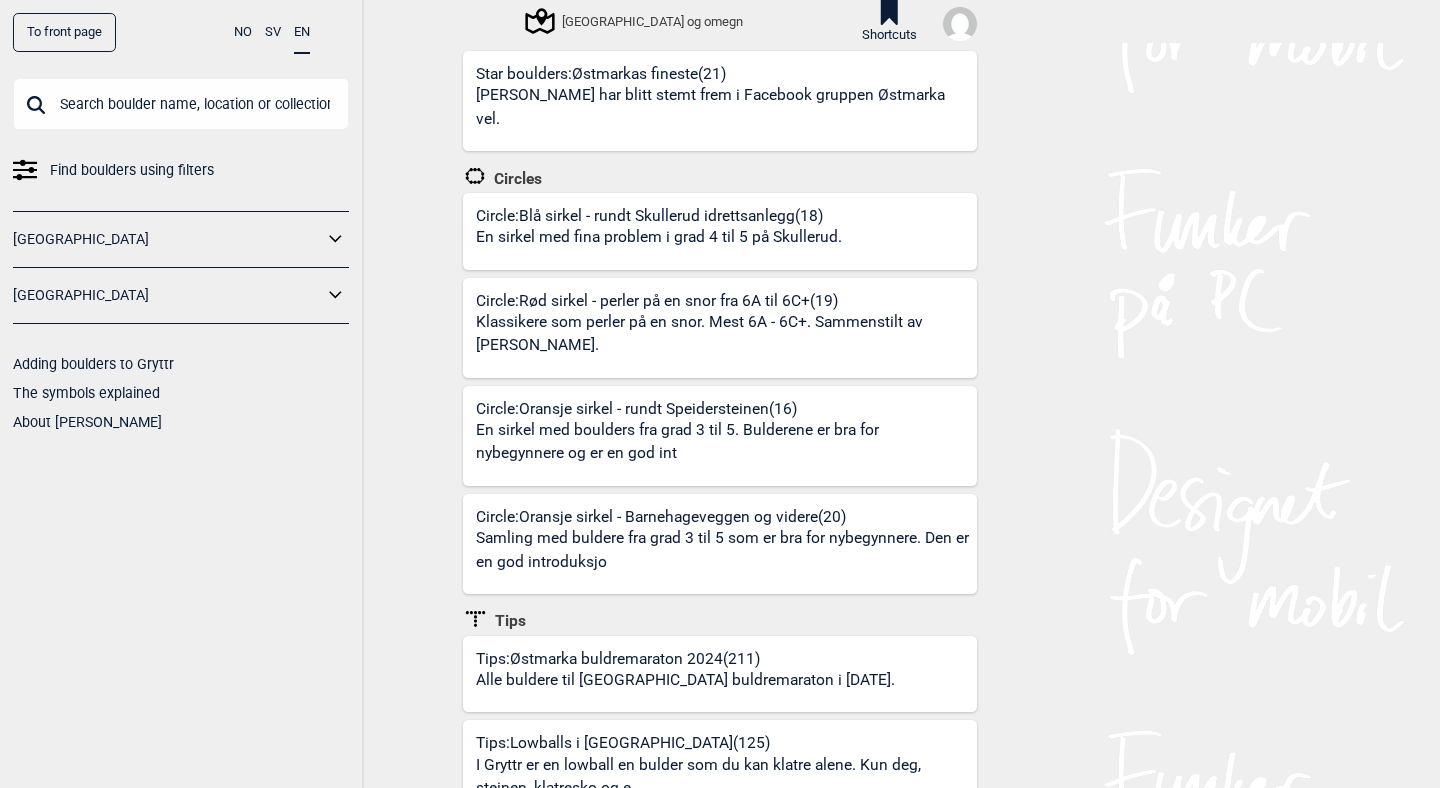click on "Klassikere som perler på en snor. Mest 6A - 6C+. Sammenstilt av Eirik Nost Nedkvitne." at bounding box center [723, 334] 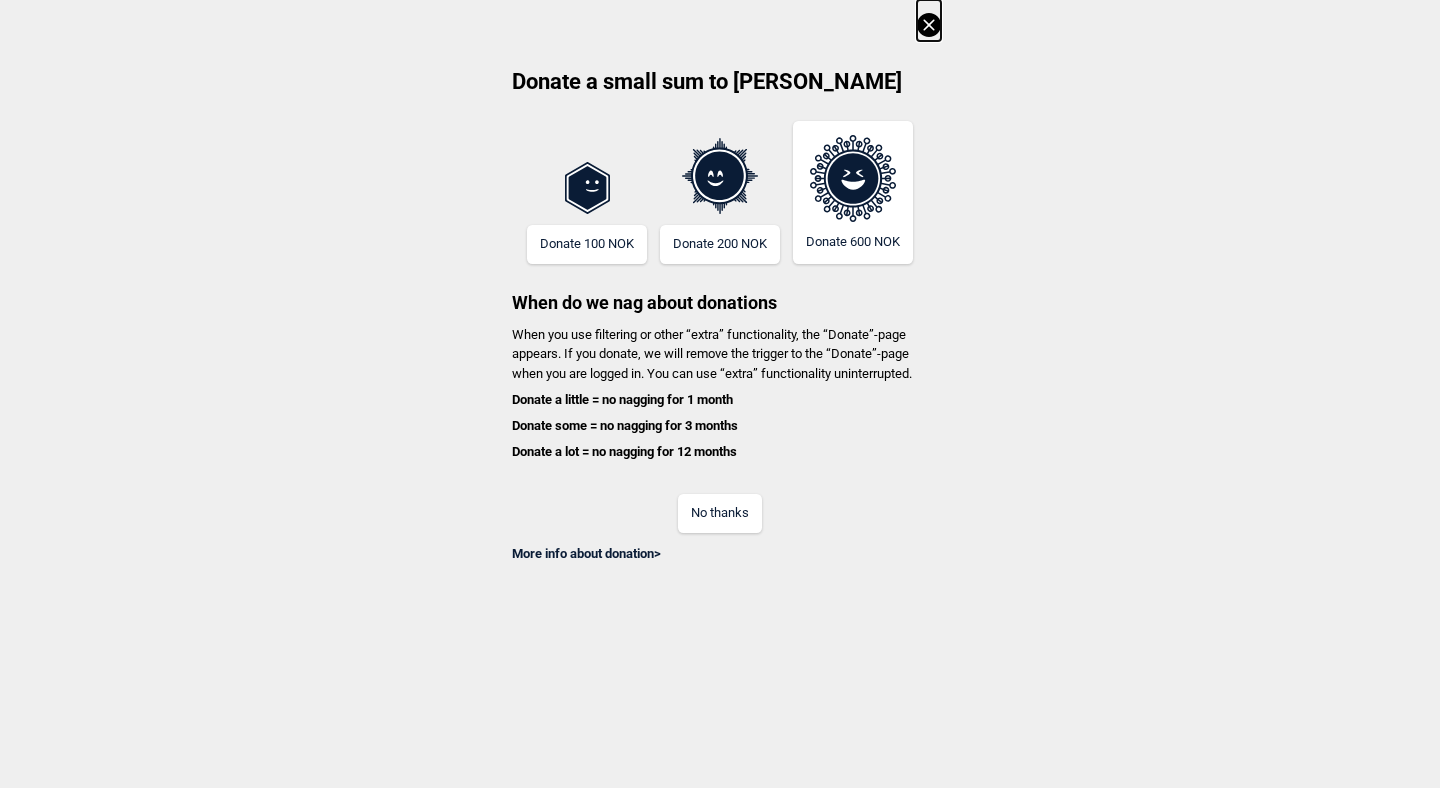 click 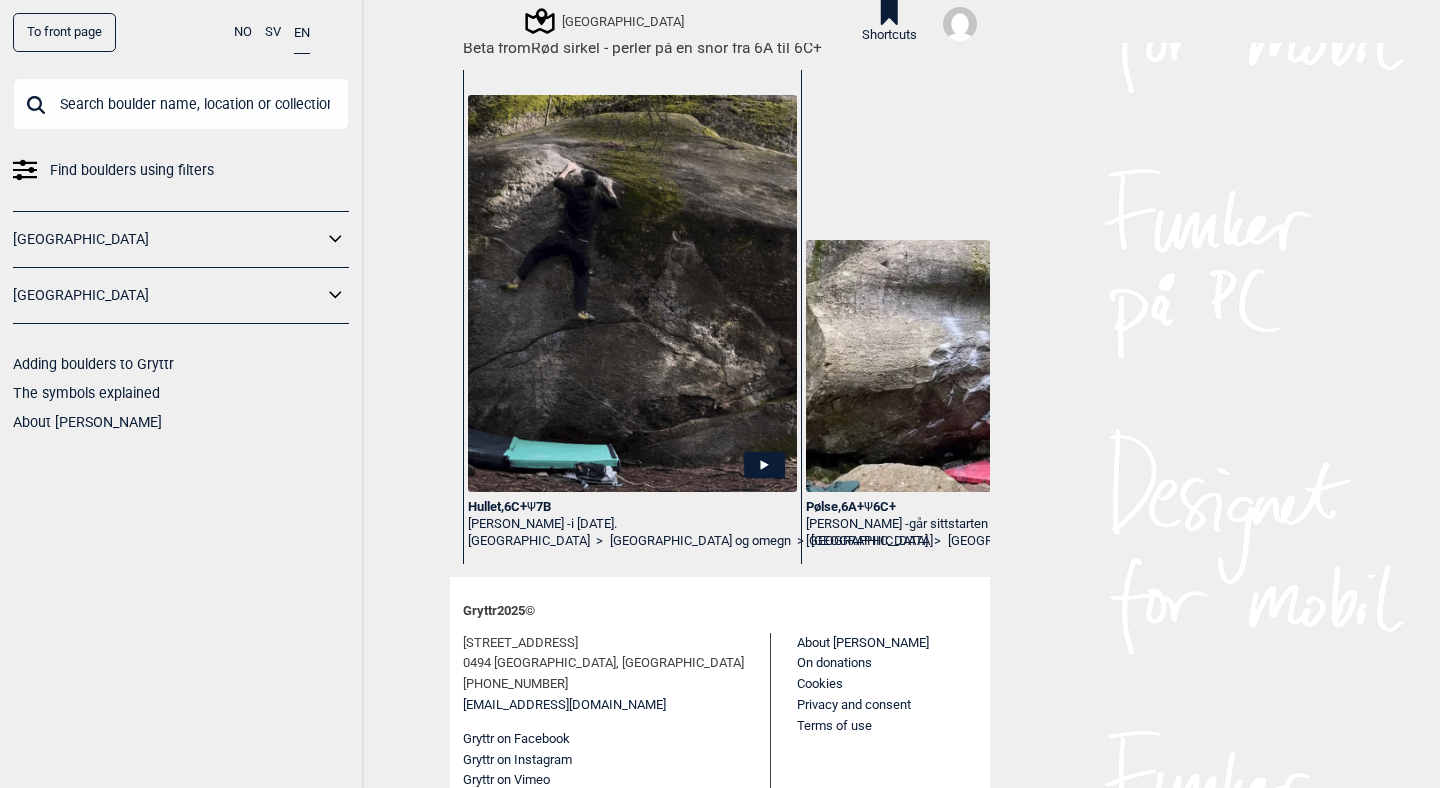 scroll, scrollTop: 654, scrollLeft: 0, axis: vertical 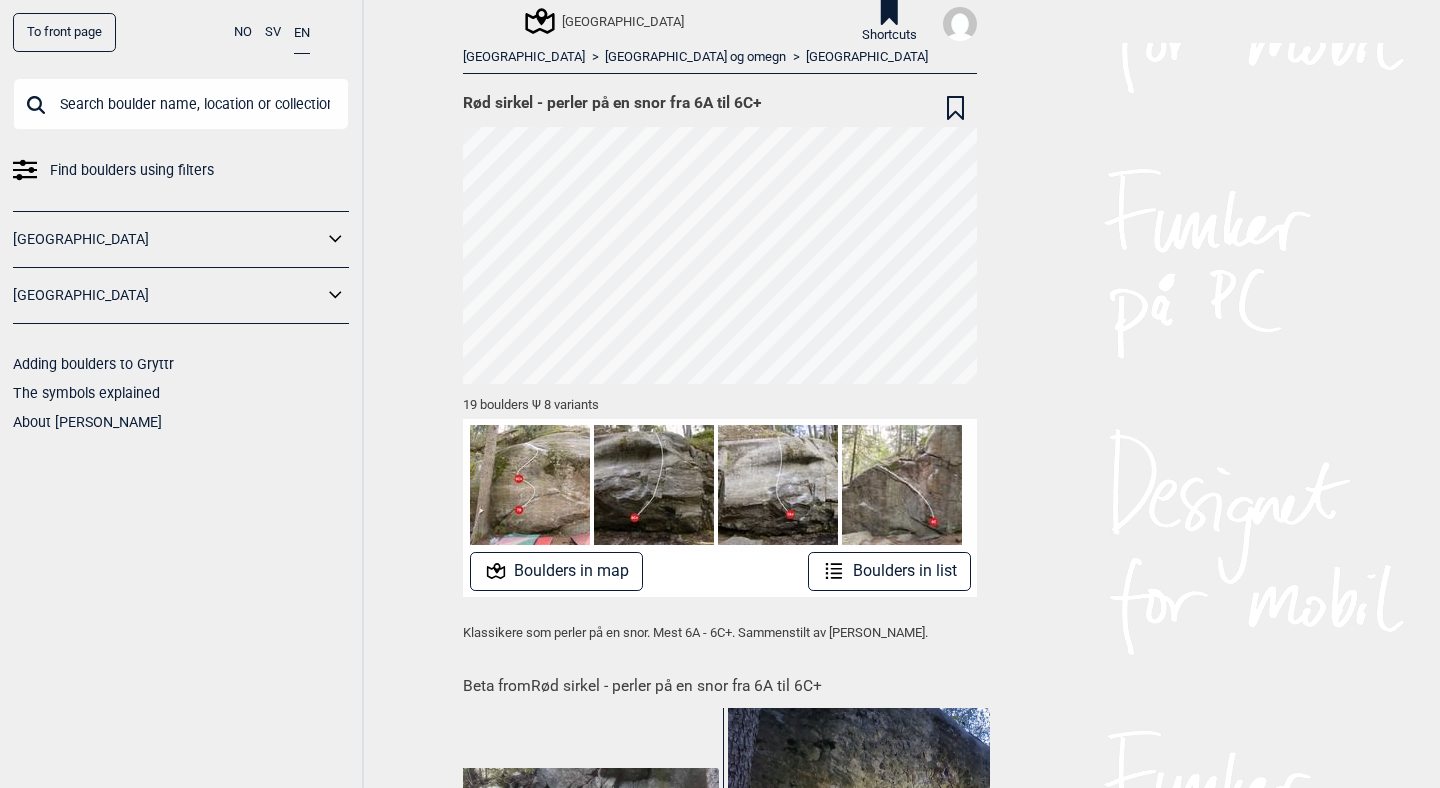 click on "Boulders in map" at bounding box center (557, 571) 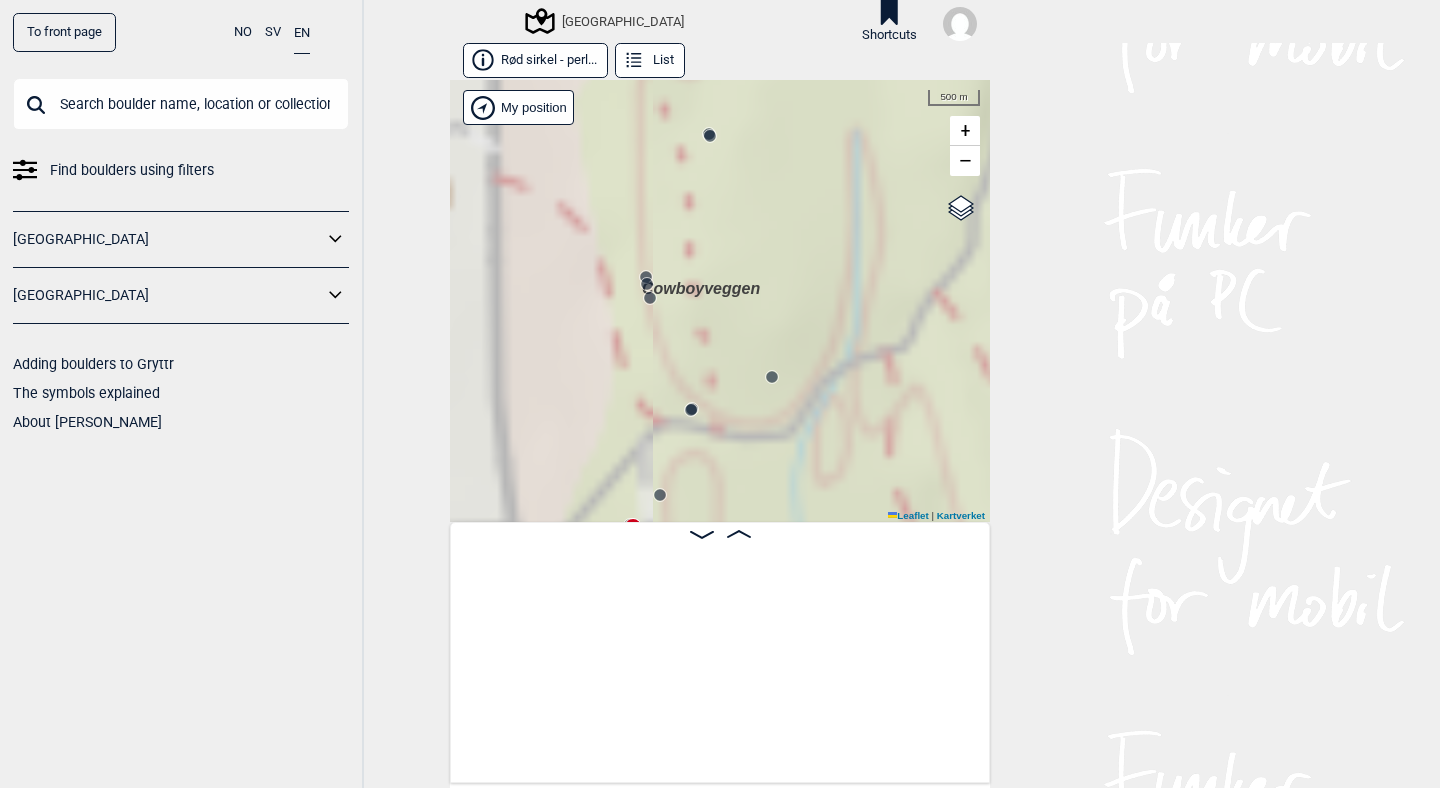scroll, scrollTop: 0, scrollLeft: 157, axis: horizontal 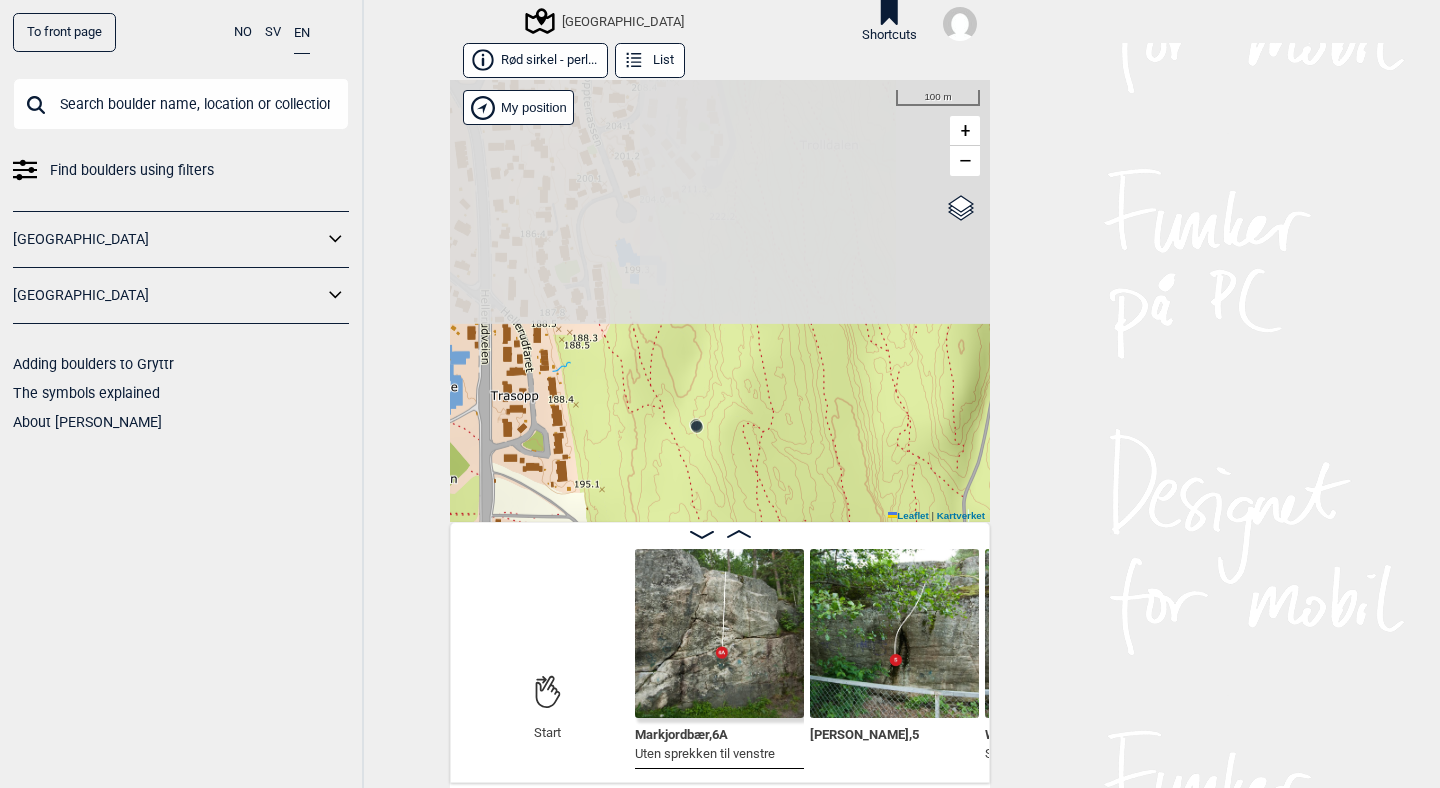 drag, startPoint x: 777, startPoint y: 255, endPoint x: 764, endPoint y: 547, distance: 292.28925 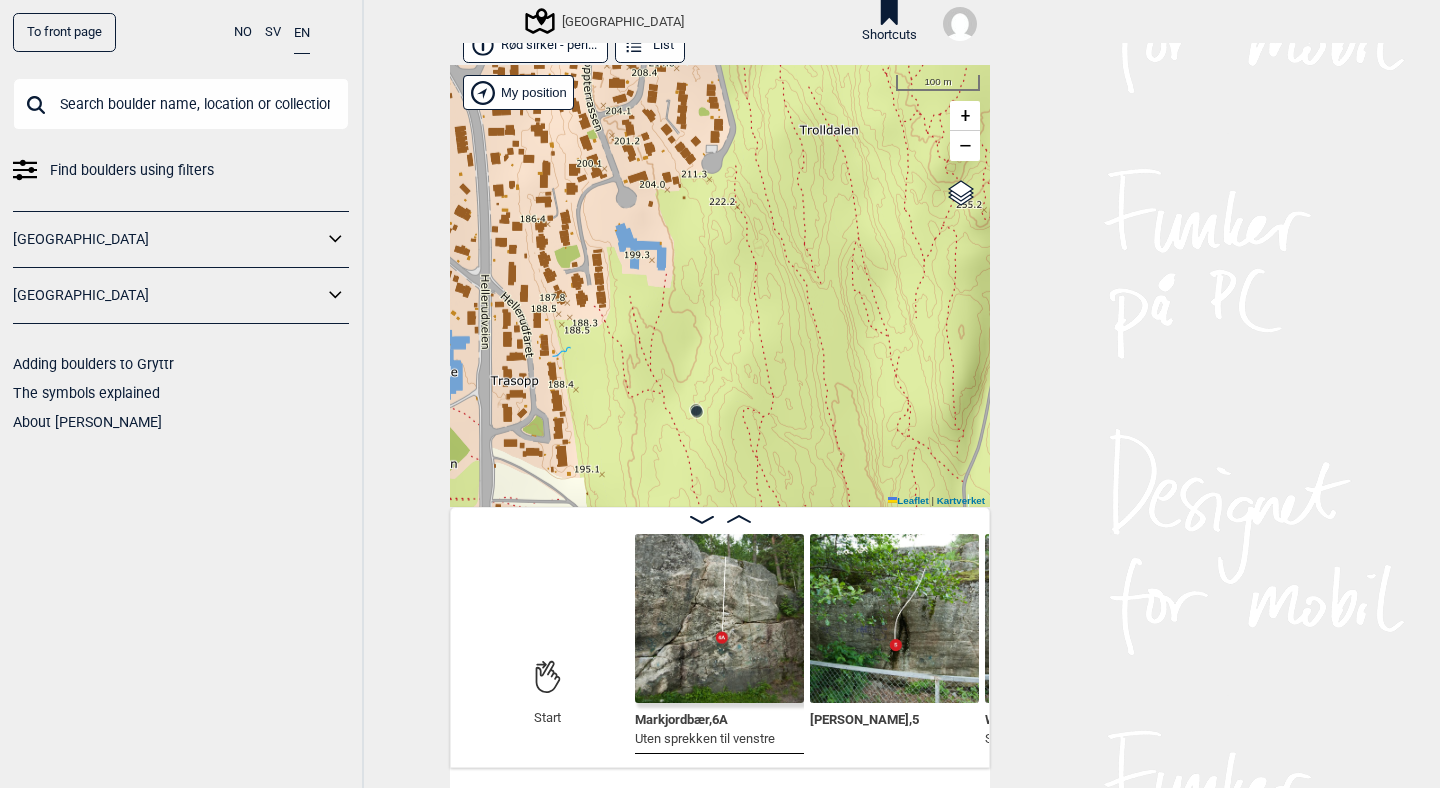 scroll, scrollTop: 25, scrollLeft: 0, axis: vertical 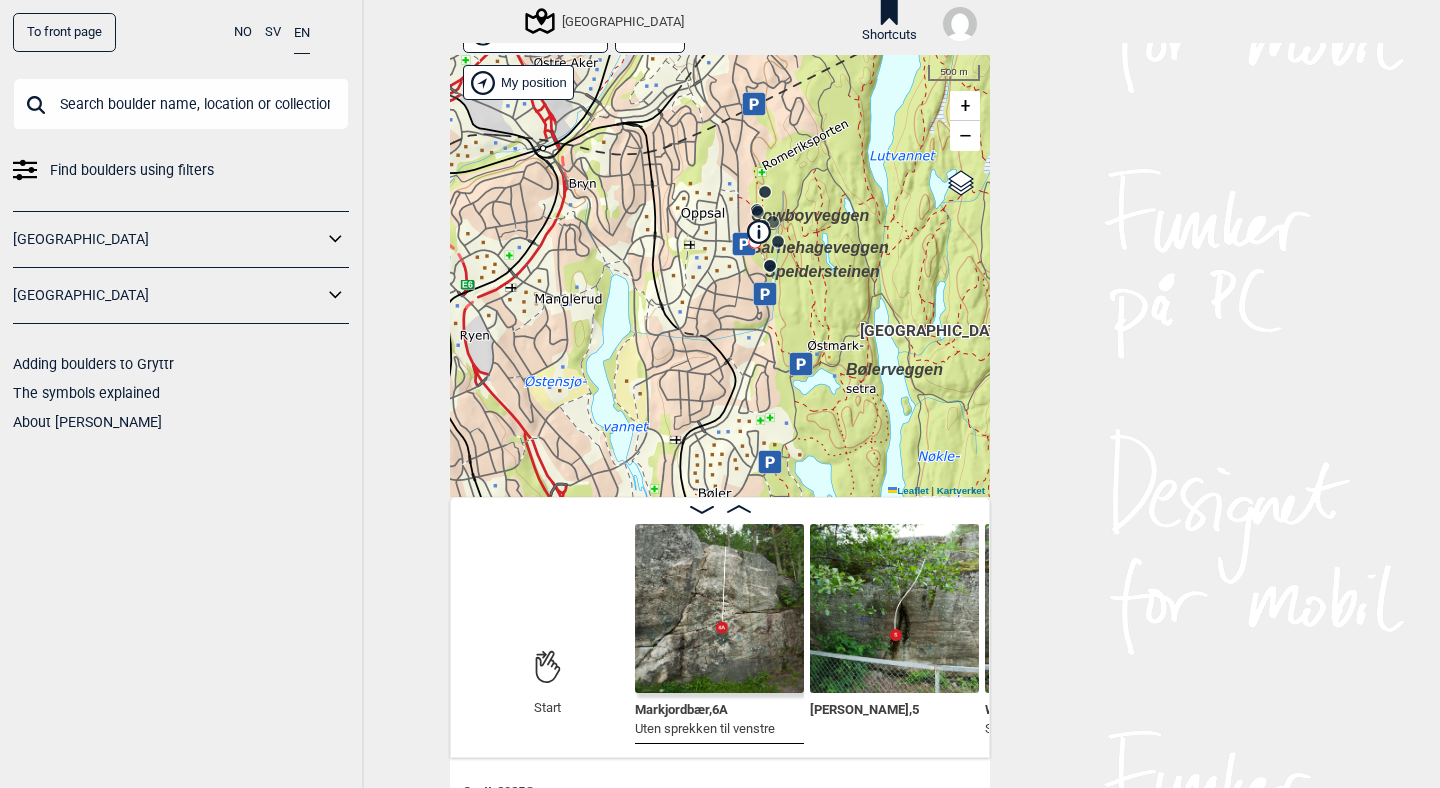 drag, startPoint x: 769, startPoint y: 422, endPoint x: 774, endPoint y: 195, distance: 227.05505 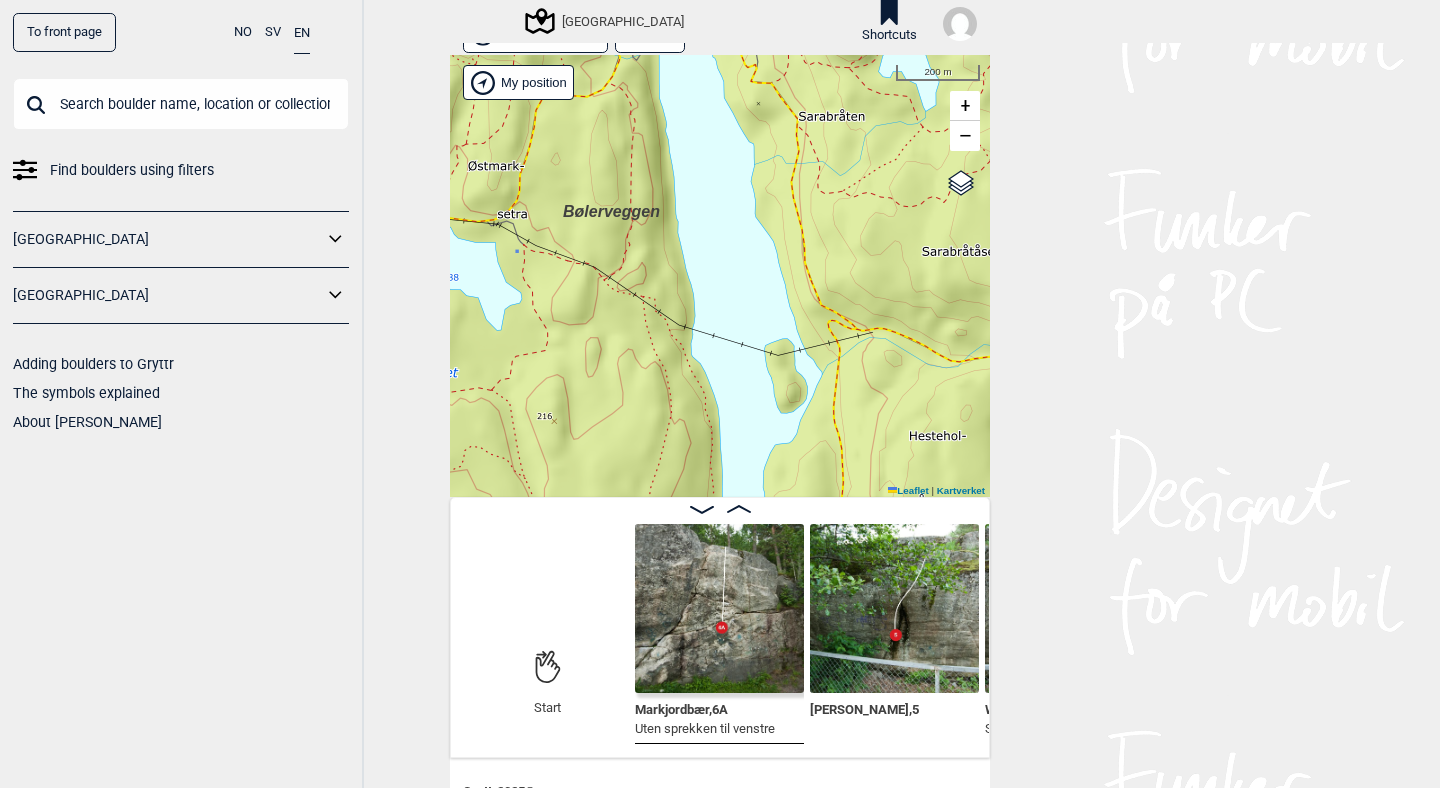 click on "Bølerveggen" at bounding box center (611, 211) 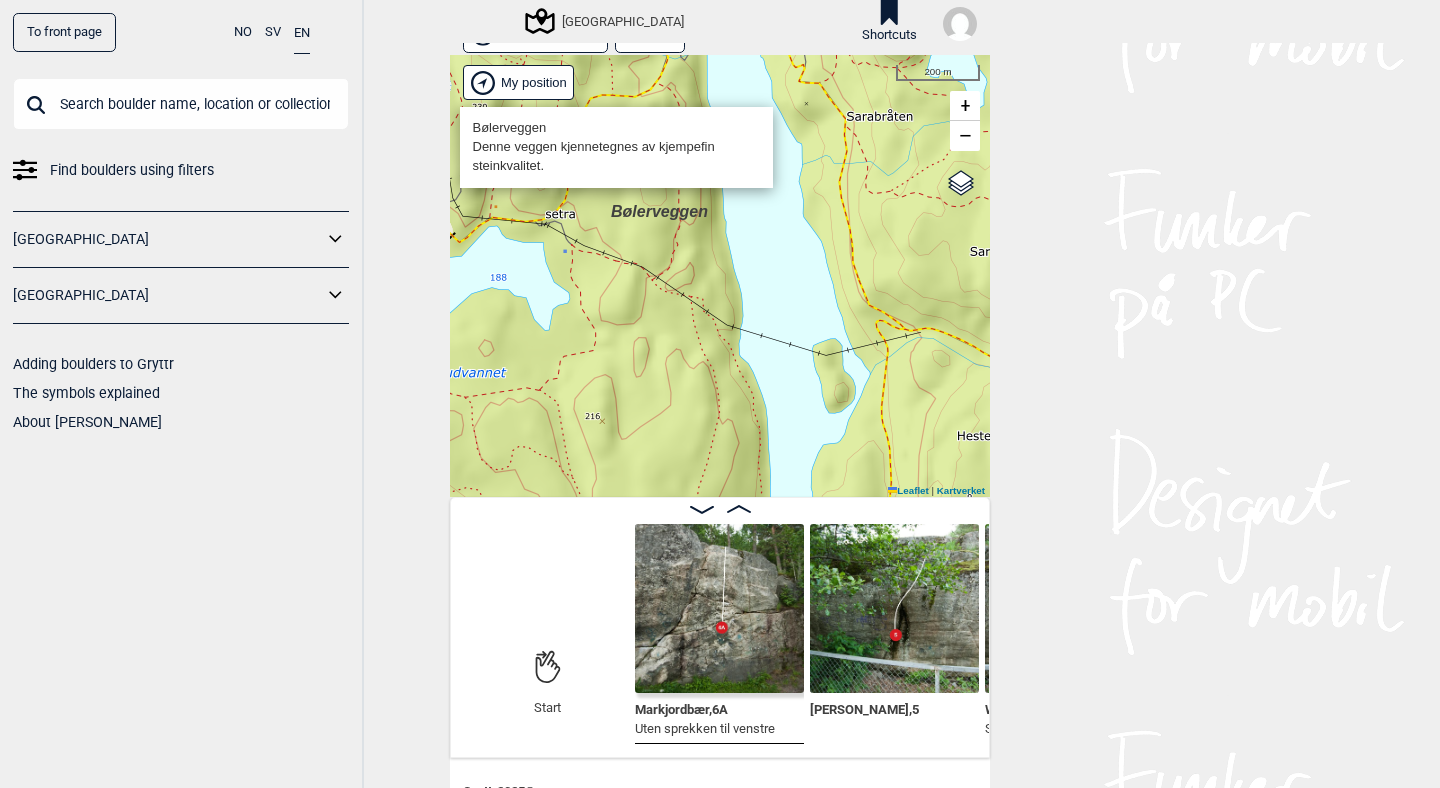 click on "To front page NO SV EN Find boulders using filters Norge Sverige Adding boulders to Gryttr The symbols explained About Gryttr   Sentrale Østmarka Shortcuts Rød sirkel - perl...   List
Speidersteinen Barnehageveggen Cowboyveggen Bølerveggen Sentrale Østmarka
Bølerveggen Denne veggen kjennetegnes av kjempefin steinkvalitet.
My position 200 m + −  Kartverket  OpenStreetMap  Google satellite  Leaflet   |   Kartverket Start Start Markjordbær ,  6A   Uten sprekken til venstre  Kruse ,  5   White trash ,  6A  Ψ  7A   Stå. Gryttr  2025  © Myrerveien 45d 0494 Oslo, Norway +47 905 45 346 info@gryttr.com Gryttr on Facebook Gryttr on Instagram Gryttr on Vimeo About Gryttr On donations" at bounding box center [720, 394] 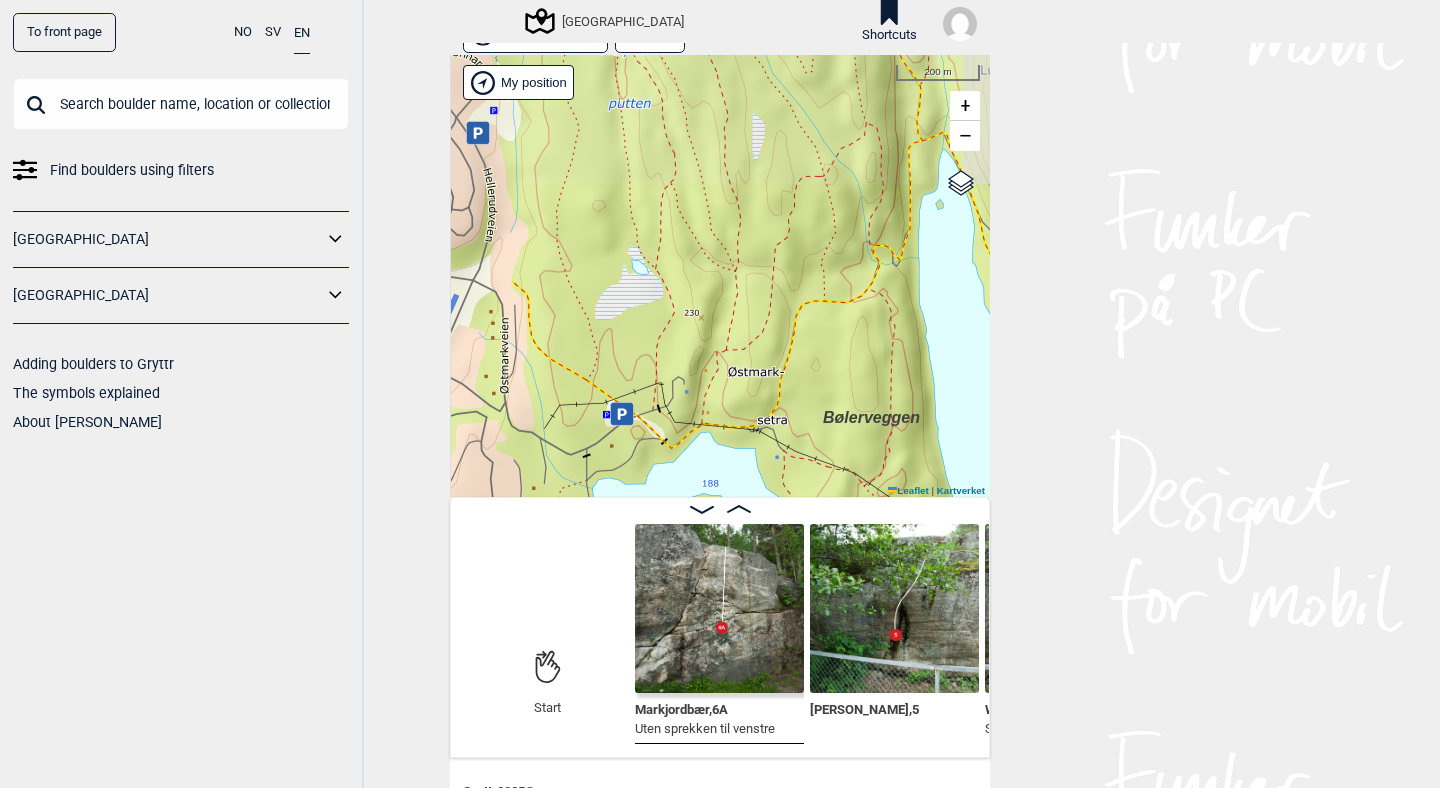 drag, startPoint x: 651, startPoint y: 179, endPoint x: 875, endPoint y: 402, distance: 316.0775 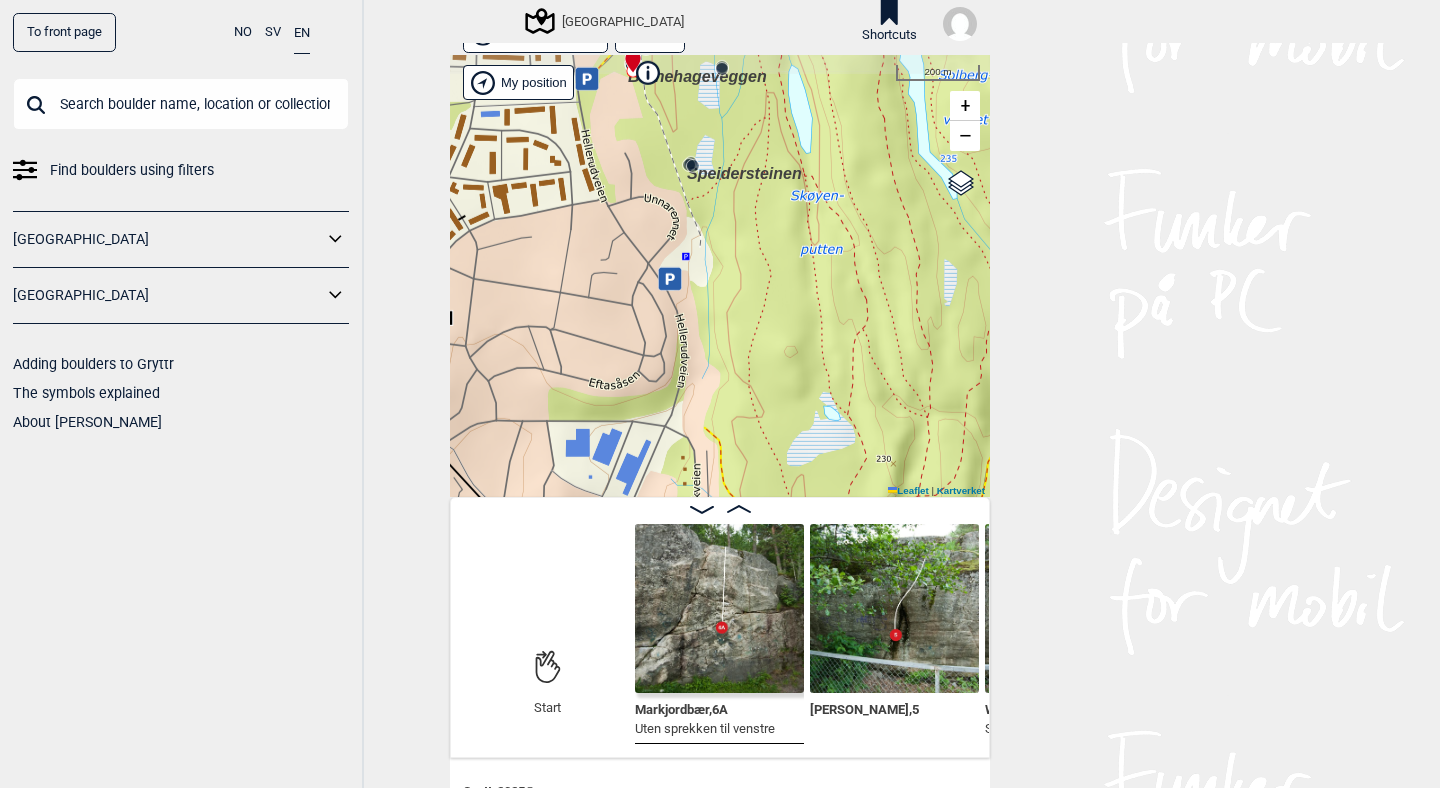 drag, startPoint x: 633, startPoint y: 286, endPoint x: 813, endPoint y: 415, distance: 221.45203 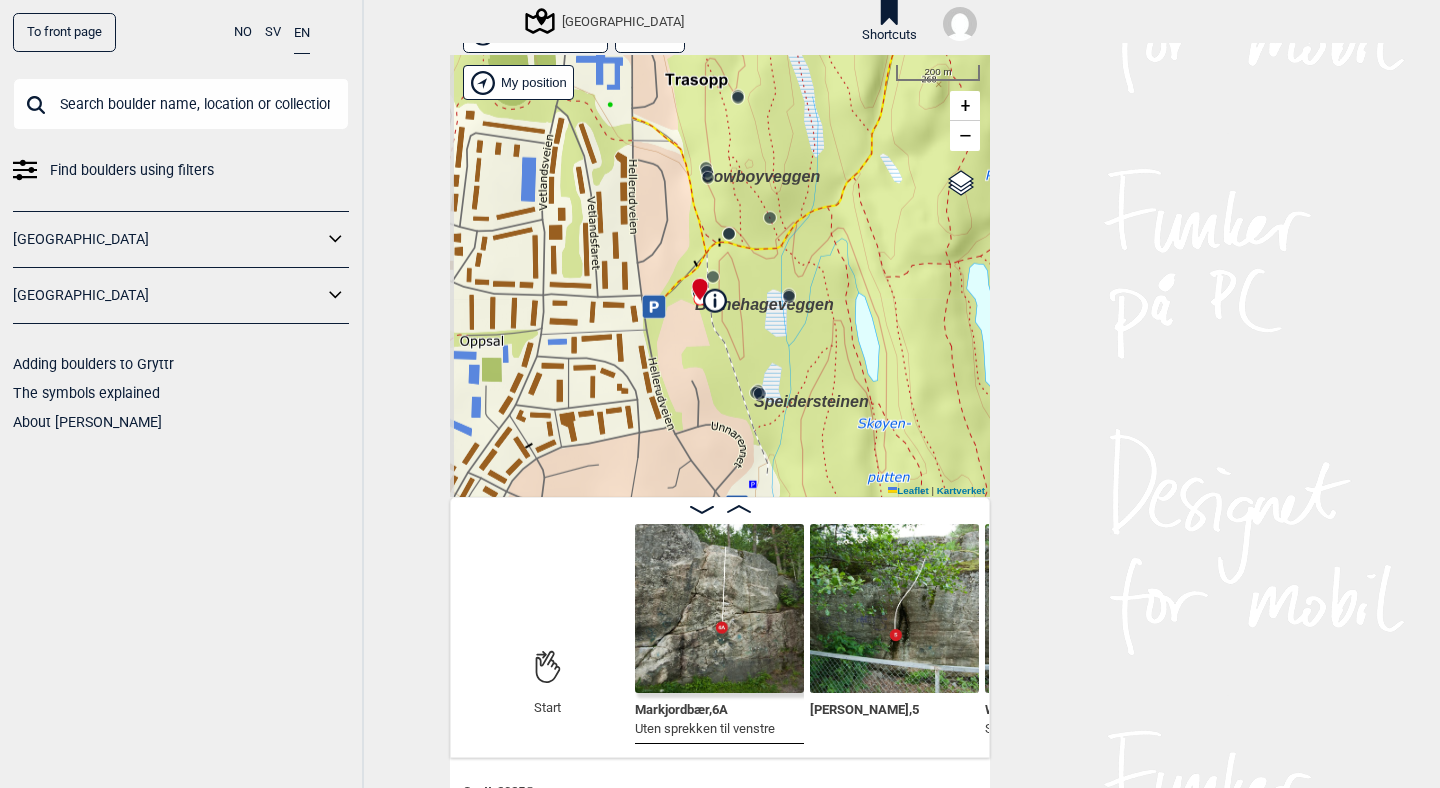 drag, startPoint x: 832, startPoint y: 183, endPoint x: 899, endPoint y: 411, distance: 237.64049 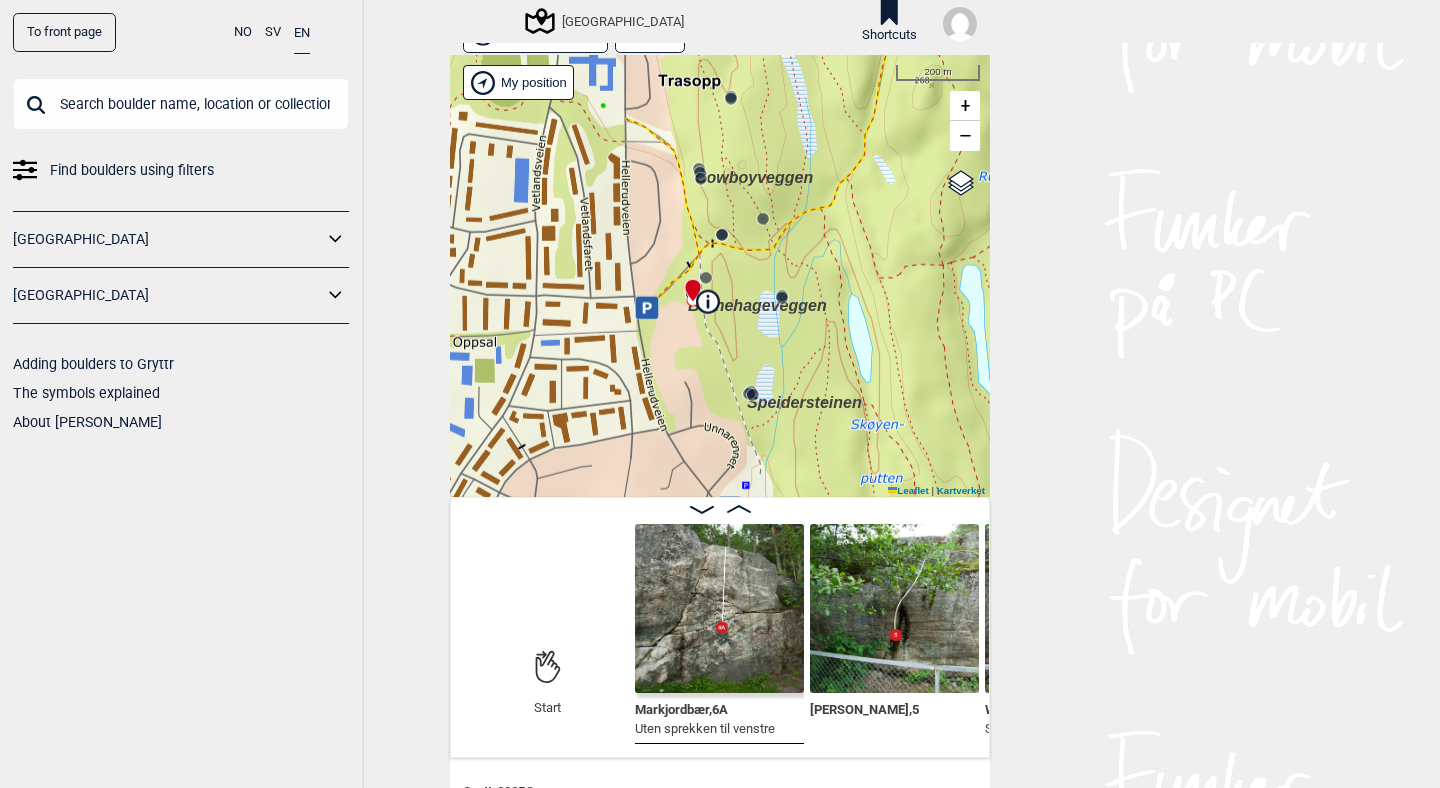 click on "Speidersteinen Barnehageveggen Cowboyveggen Bølerveggen Sentrale Østmarka
My position 200 m + −  Kartverket  OpenStreetMap  Google satellite  Leaflet   |   Kartverket" at bounding box center (720, 276) 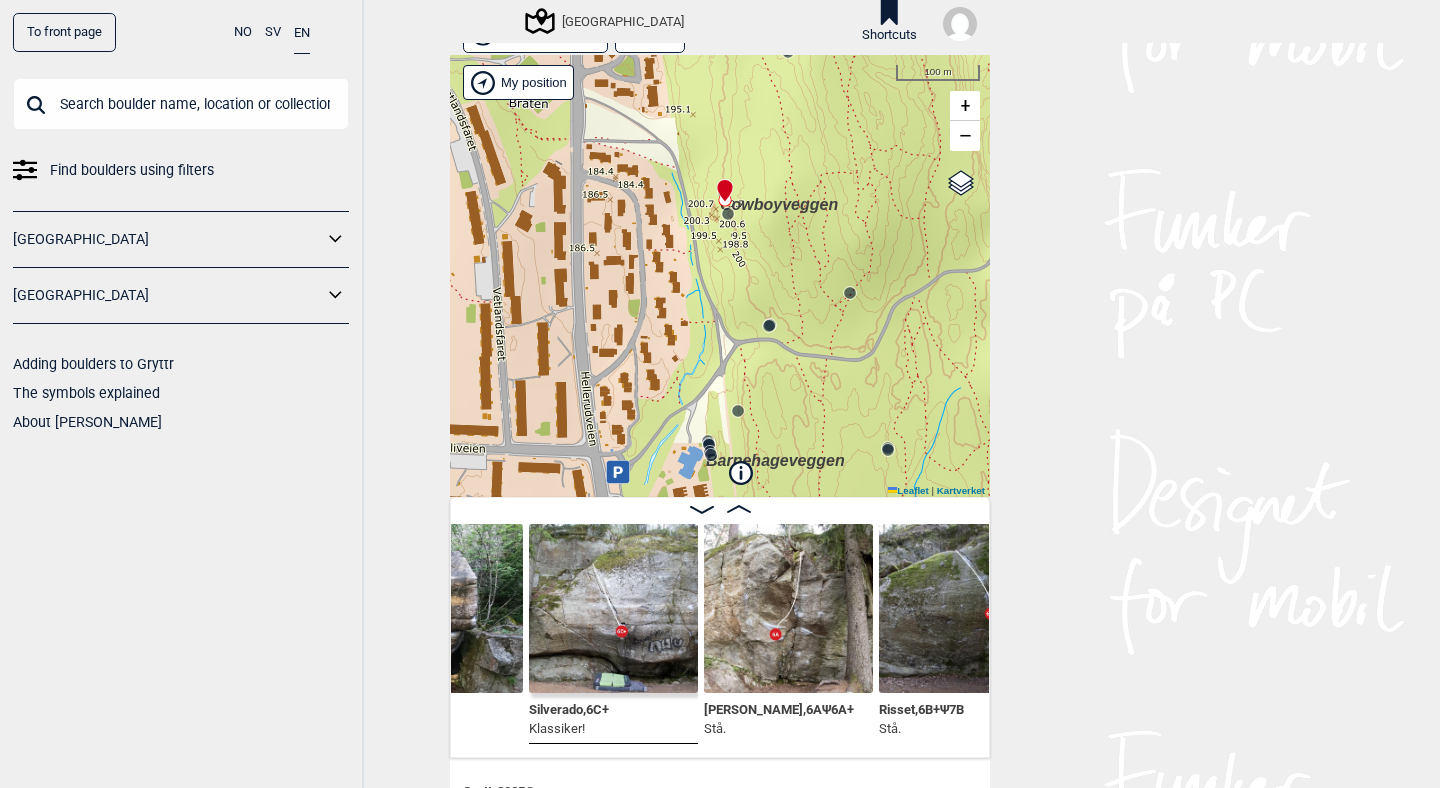 scroll, scrollTop: 0, scrollLeft: 1657, axis: horizontal 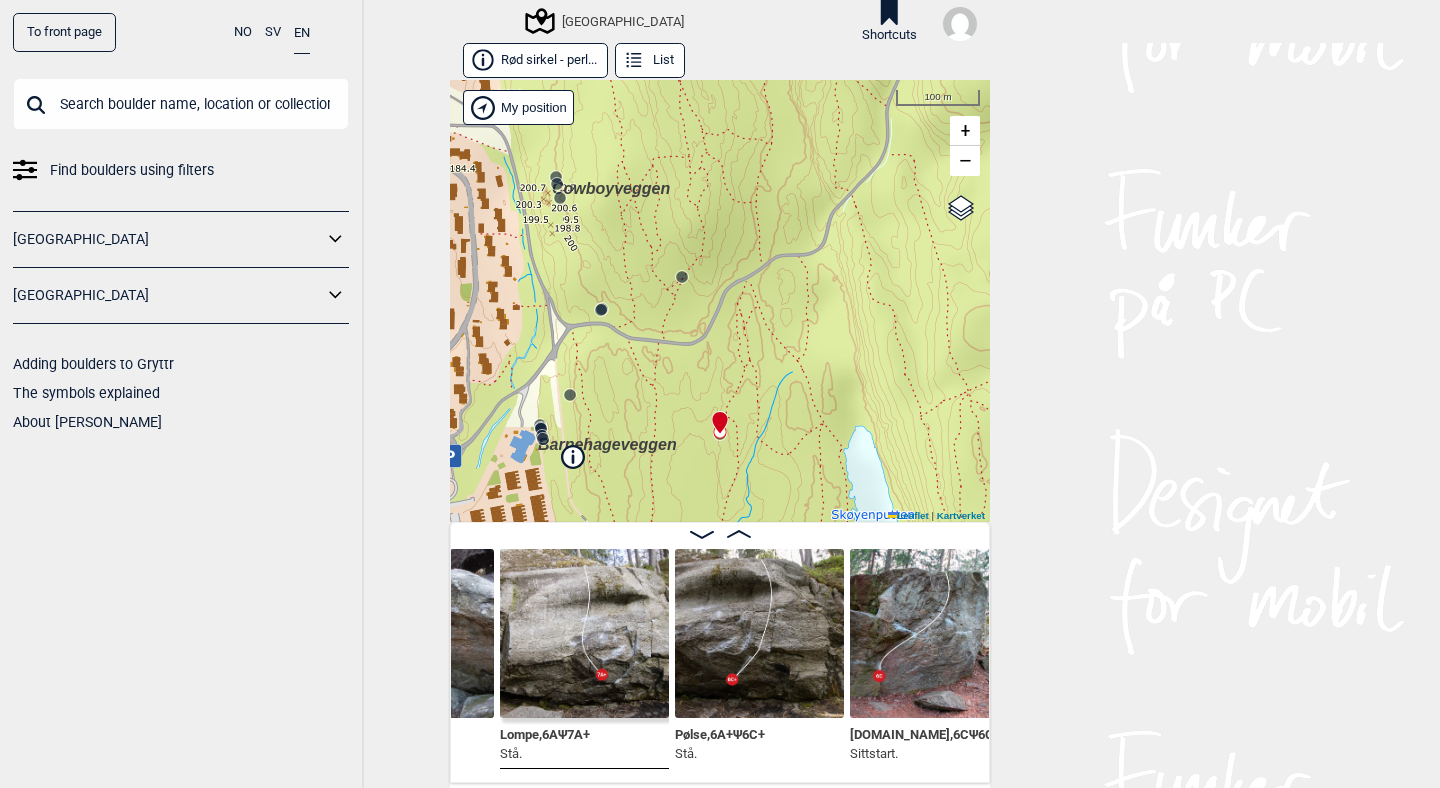click on "To front page NO SV EN Find boulders using filters Norge Sverige Adding boulders to Gryttr The symbols explained About Gryttr   Sentrale Østmarka Shortcuts Rød sirkel - perl...   List
Speidersteinen Barnehageveggen Cowboyveggen Bølerveggen Sentrale Østmarka
My position 100 m + −  Kartverket  OpenStreetMap  Google satellite  Leaflet   |   Kartverket Hullet ,  6C+  Ψ  7B   Klassiker! Freerider ,  6B+   Sittstart. Lompe ,  6A  Ψ  7A+   Stå. Pølse ,  6A+  Ψ  6C+   Stå. 8A.nu ,  6C  Ψ  6C   Sittstart. Gryttr  2025  © Myrerveien 45d 0494 Oslo, Norway +47 905 45 346 info@gryttr.com Gryttr on Facebook Gryttr on Instagram Gryttr on Vimeo About Gryttr On donations Cookies" at bounding box center [720, 394] 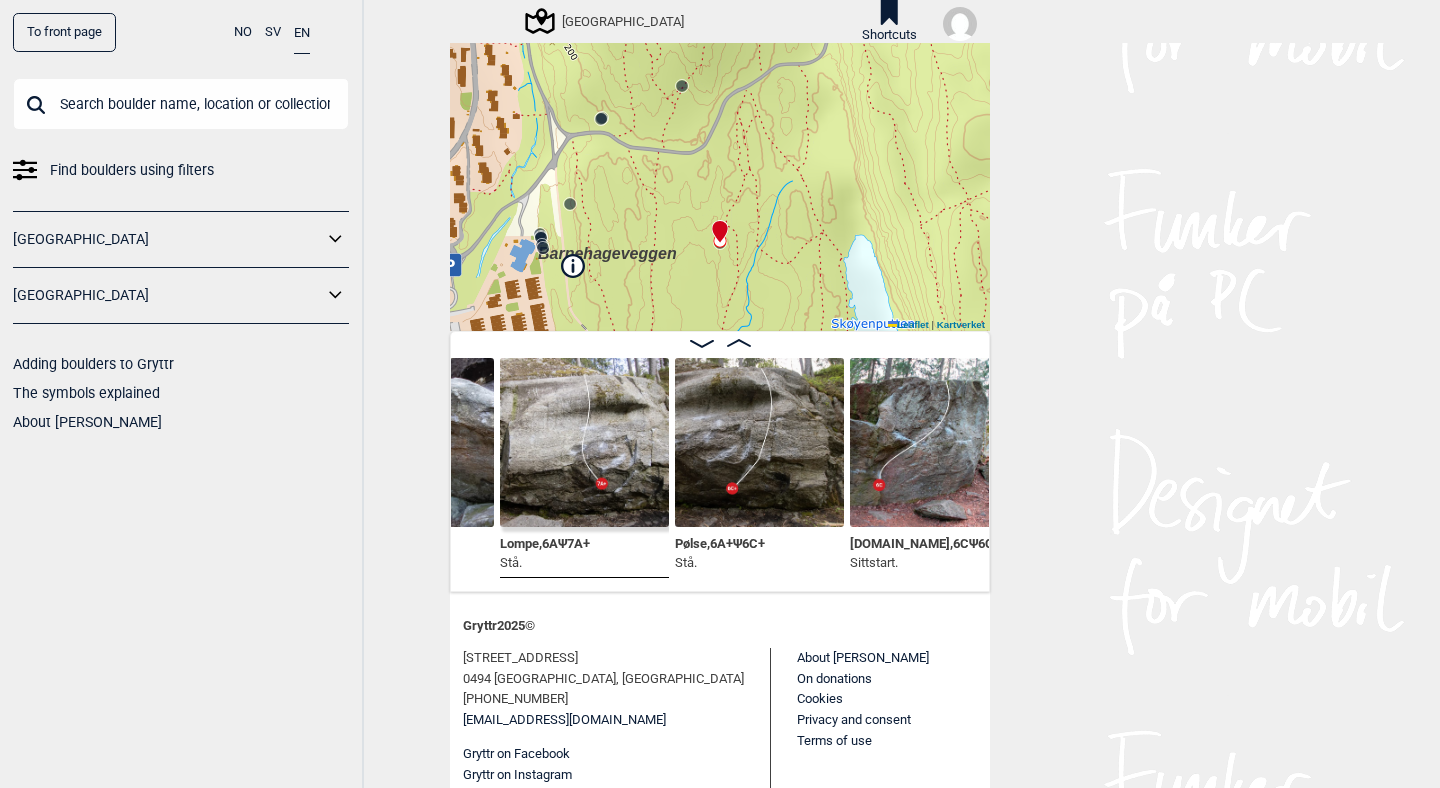 scroll, scrollTop: 222, scrollLeft: 0, axis: vertical 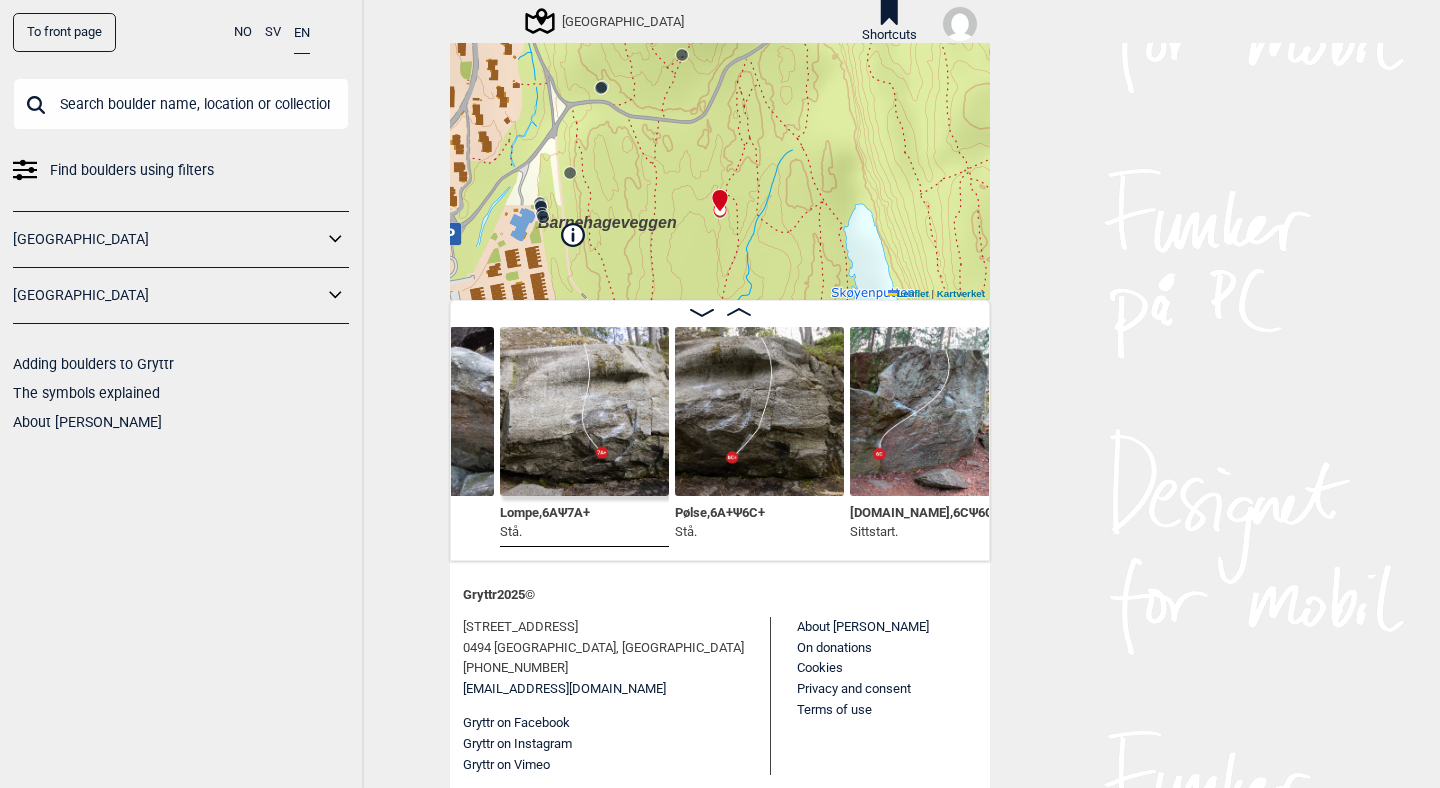 click at bounding box center [759, 411] 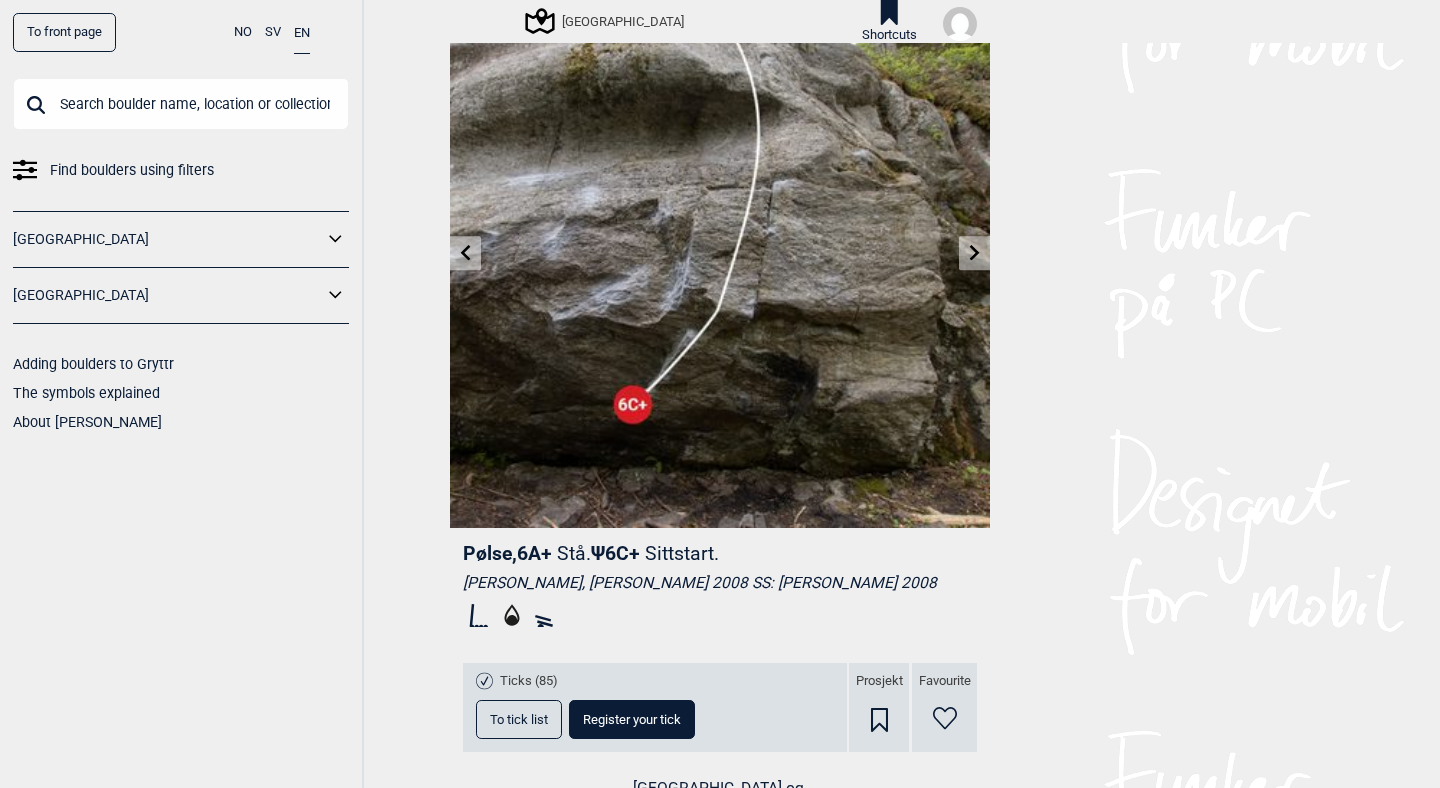 scroll, scrollTop: 0, scrollLeft: 0, axis: both 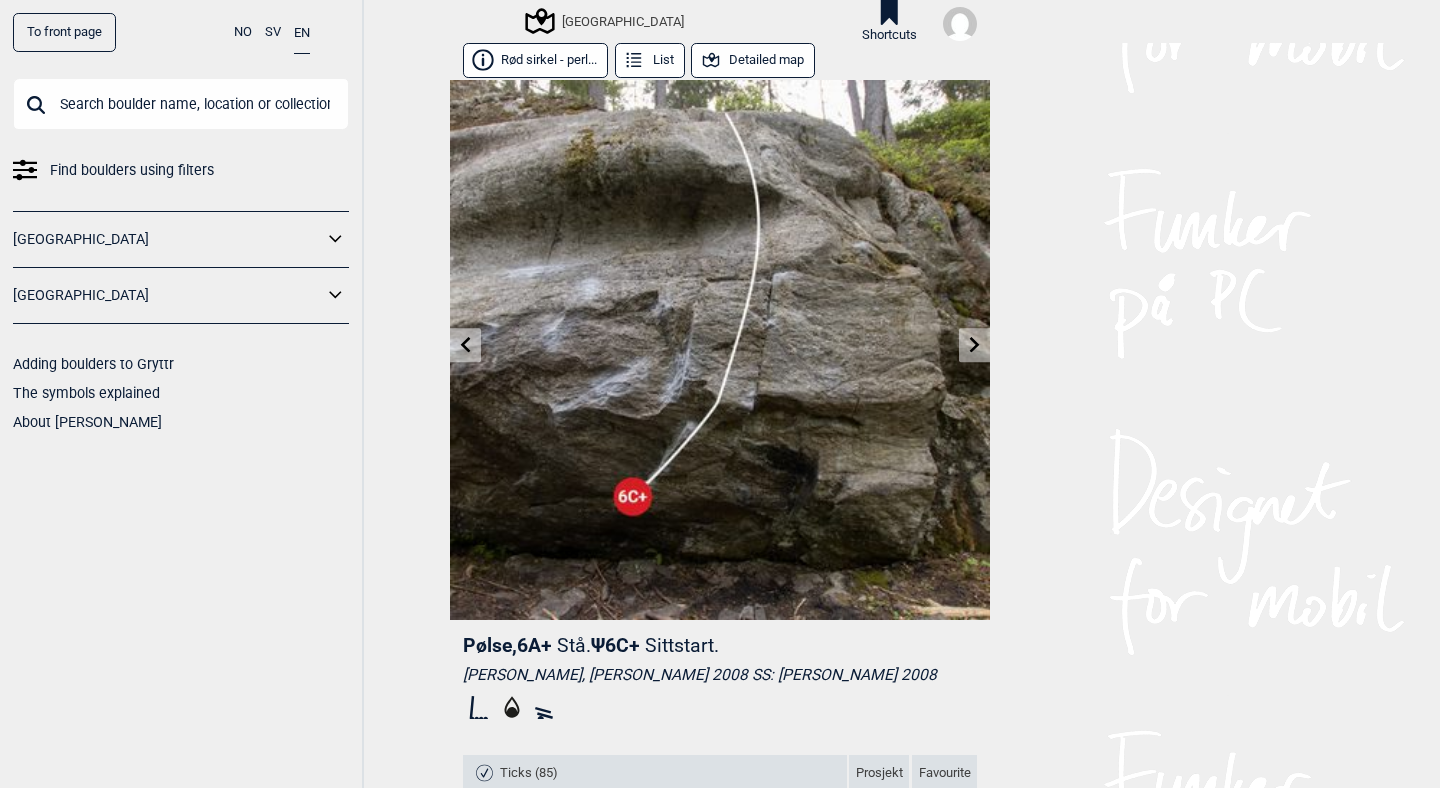 click 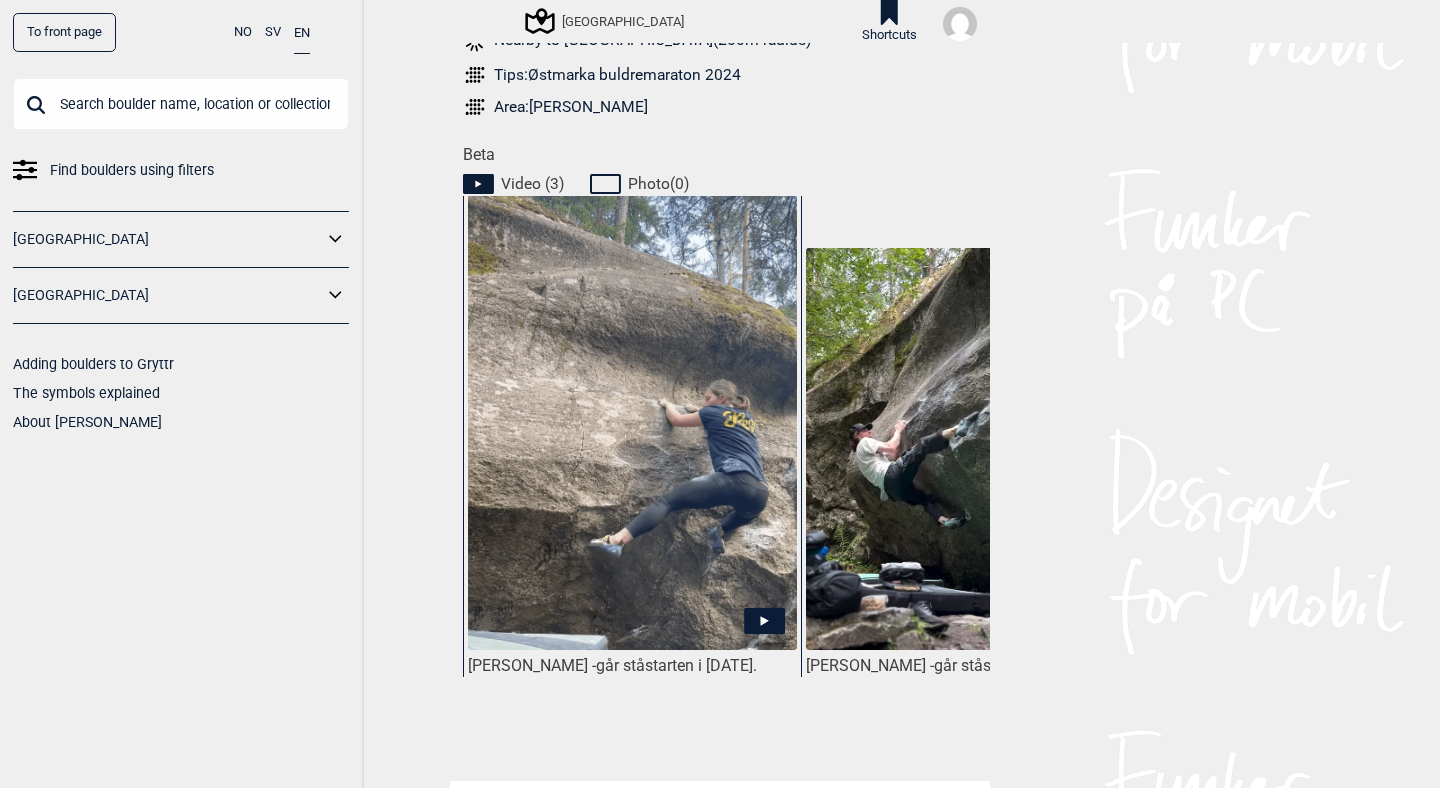 scroll, scrollTop: 903, scrollLeft: 0, axis: vertical 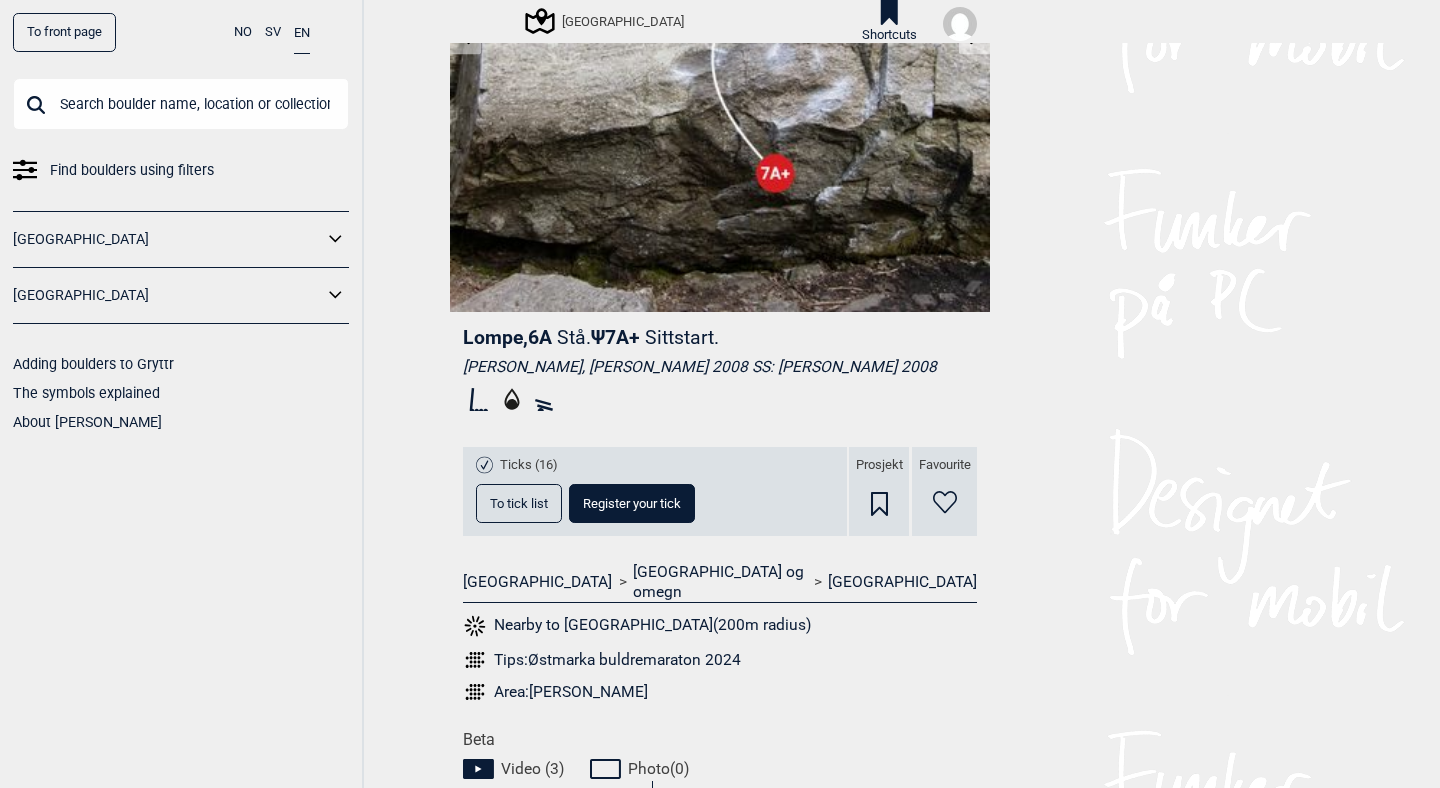 click on "Area:  Nedre Hellerud" at bounding box center [571, 692] 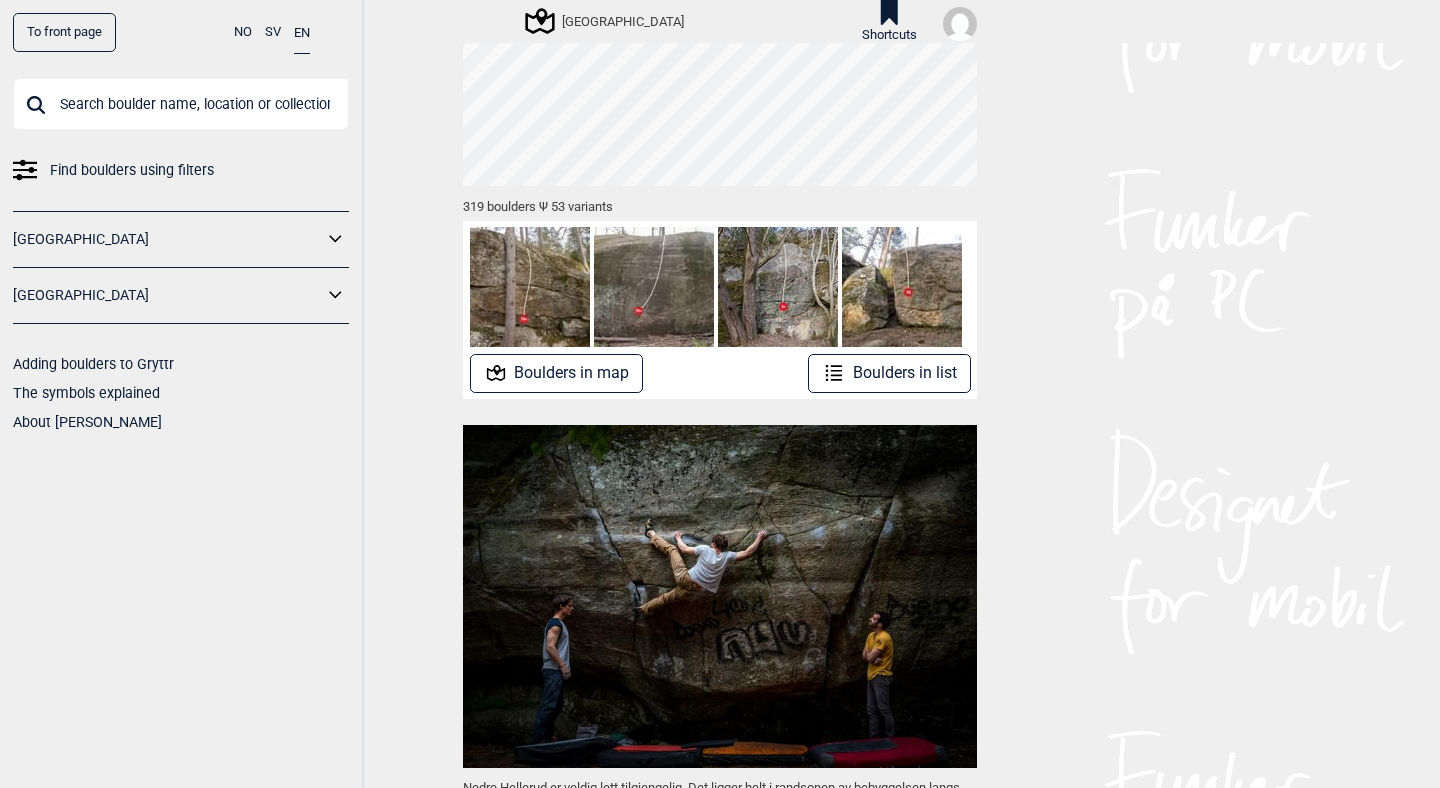 scroll, scrollTop: 0, scrollLeft: 0, axis: both 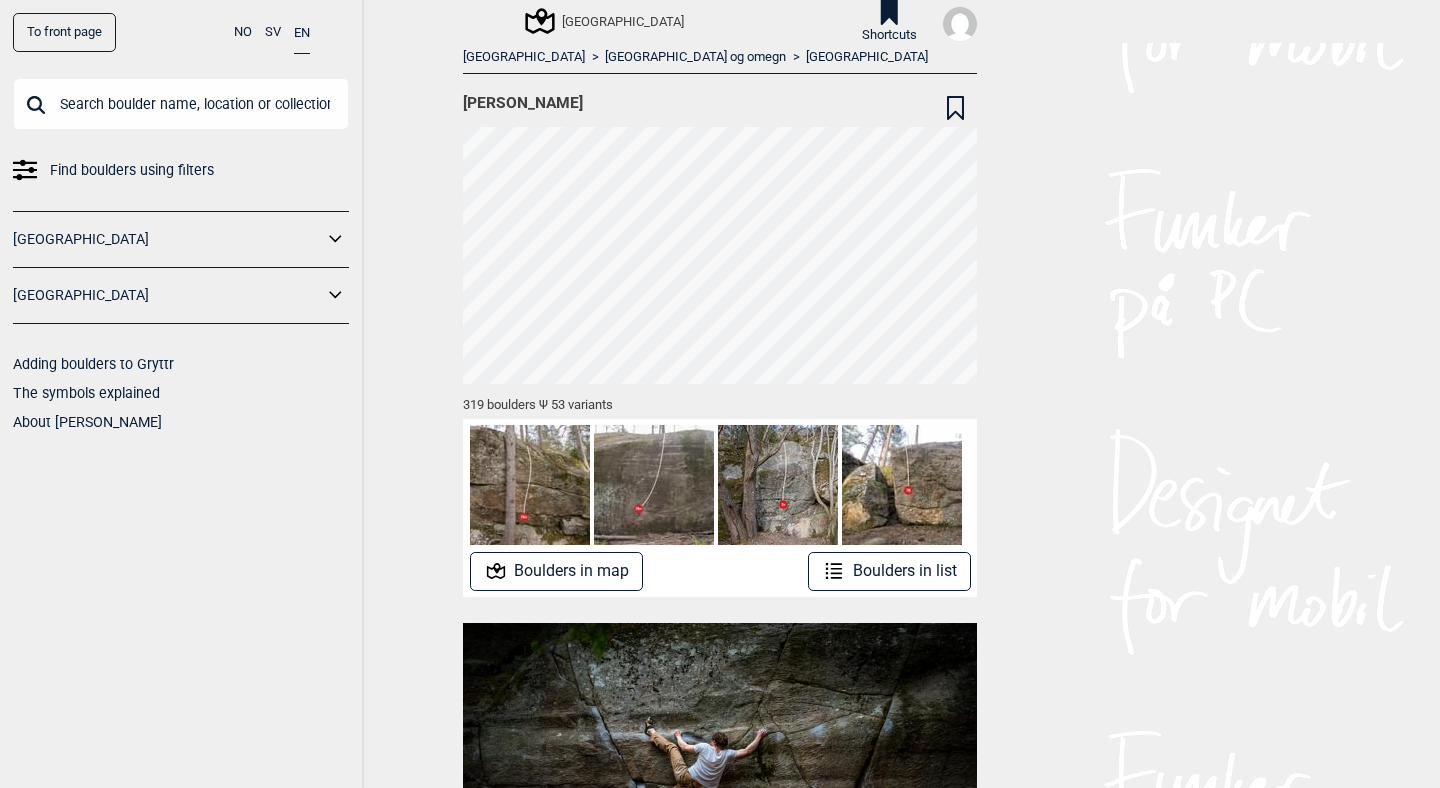 drag, startPoint x: 466, startPoint y: 107, endPoint x: 647, endPoint y: 103, distance: 181.04419 